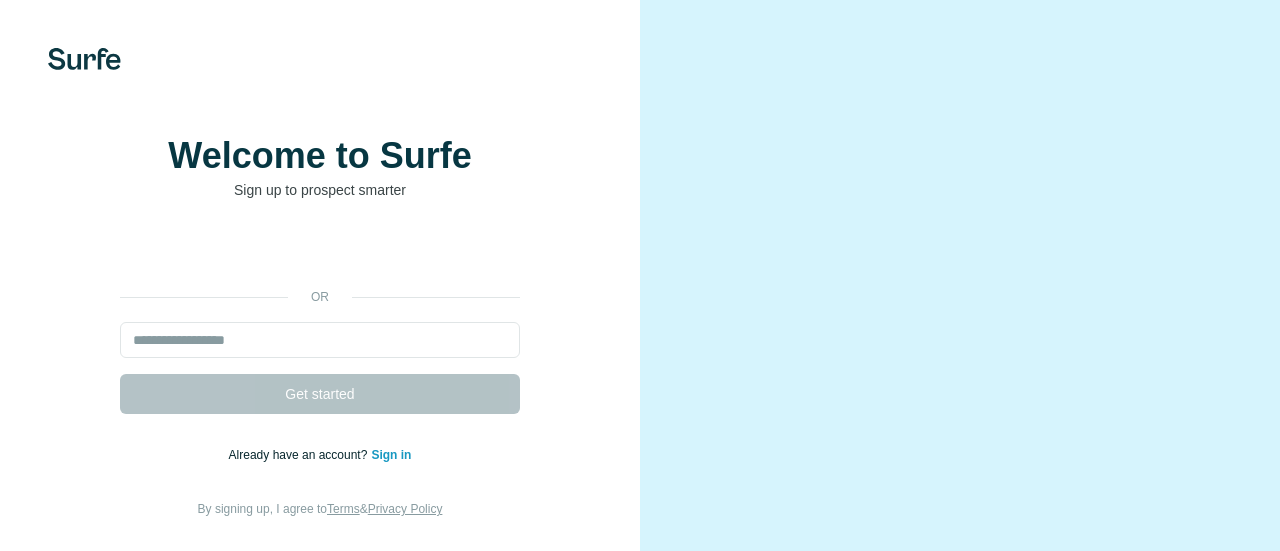 scroll, scrollTop: 0, scrollLeft: 0, axis: both 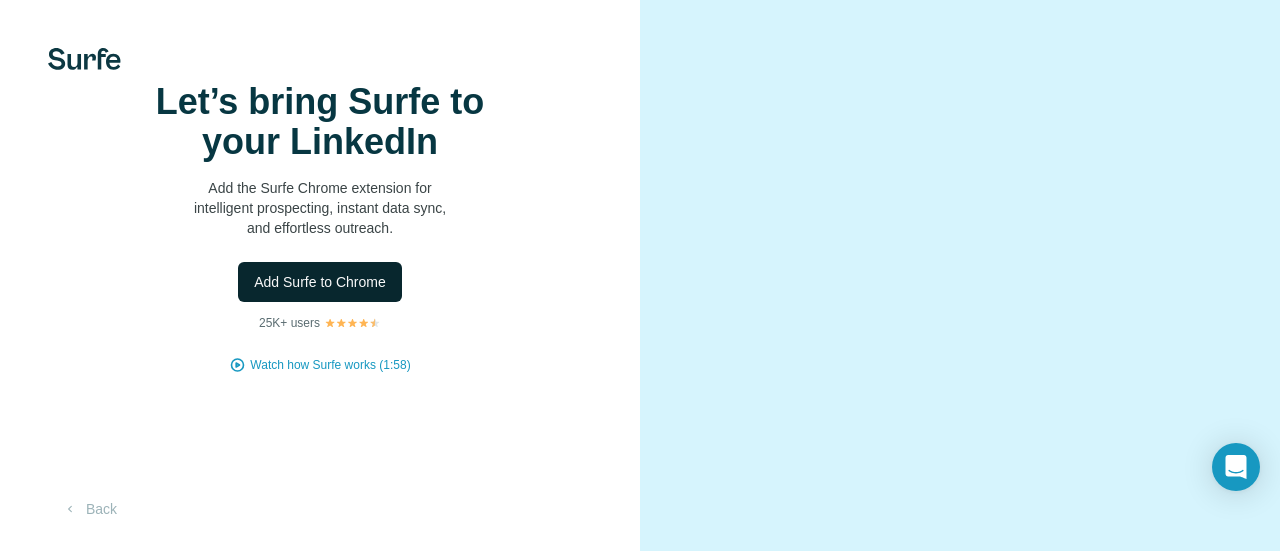 click on "Add Surfe to Chrome" at bounding box center (320, 282) 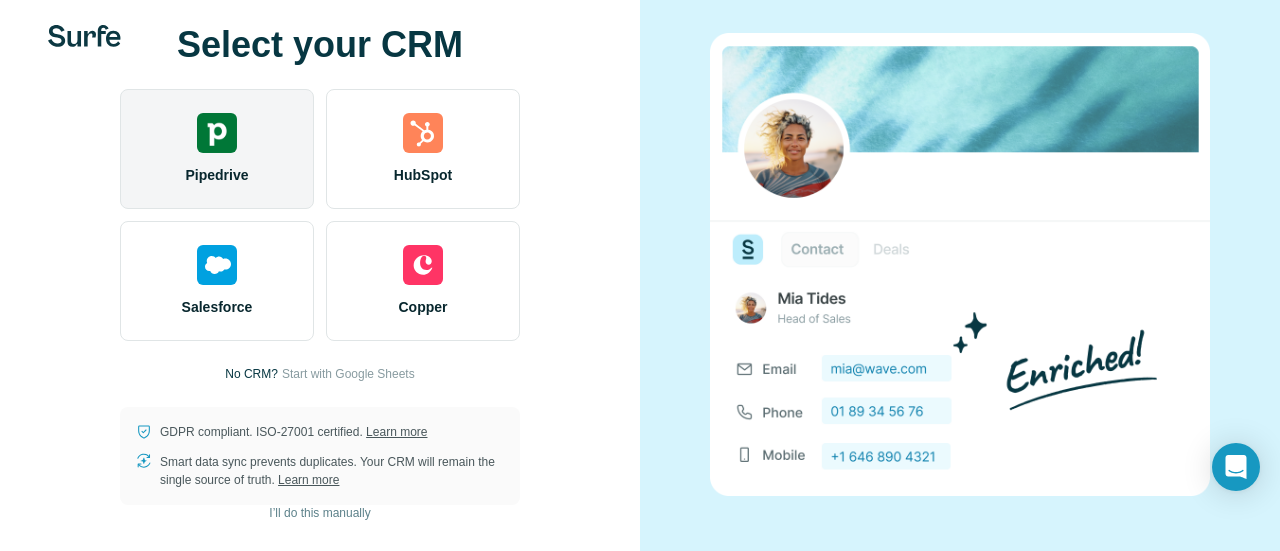 scroll, scrollTop: 24, scrollLeft: 0, axis: vertical 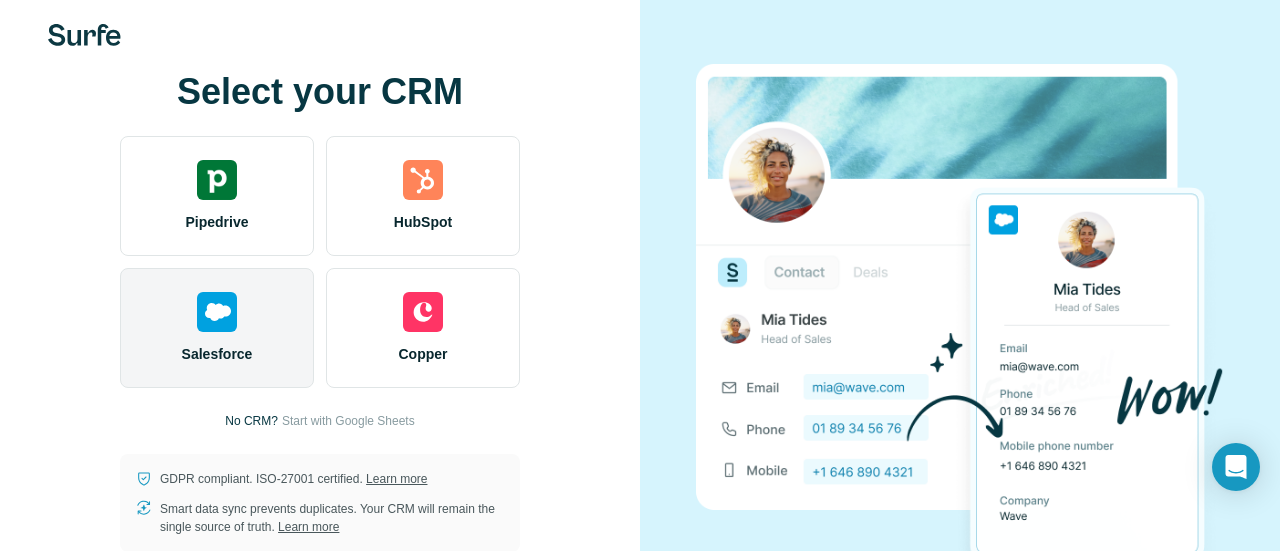 click on "Salesforce" at bounding box center [217, 328] 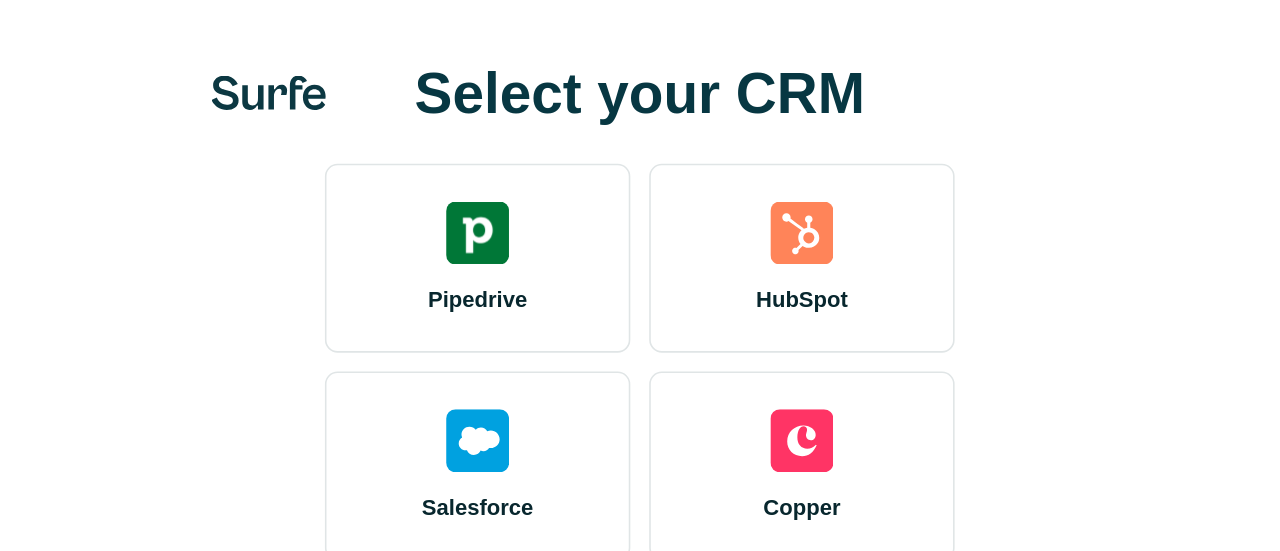 scroll, scrollTop: 0, scrollLeft: 0, axis: both 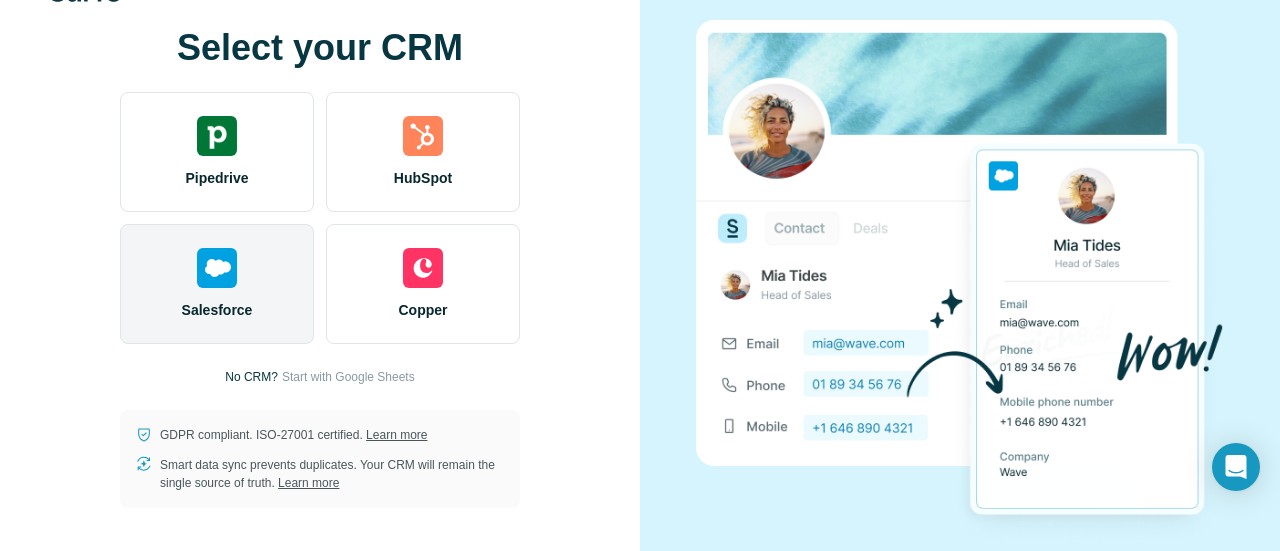 click on "Salesforce" at bounding box center [217, 284] 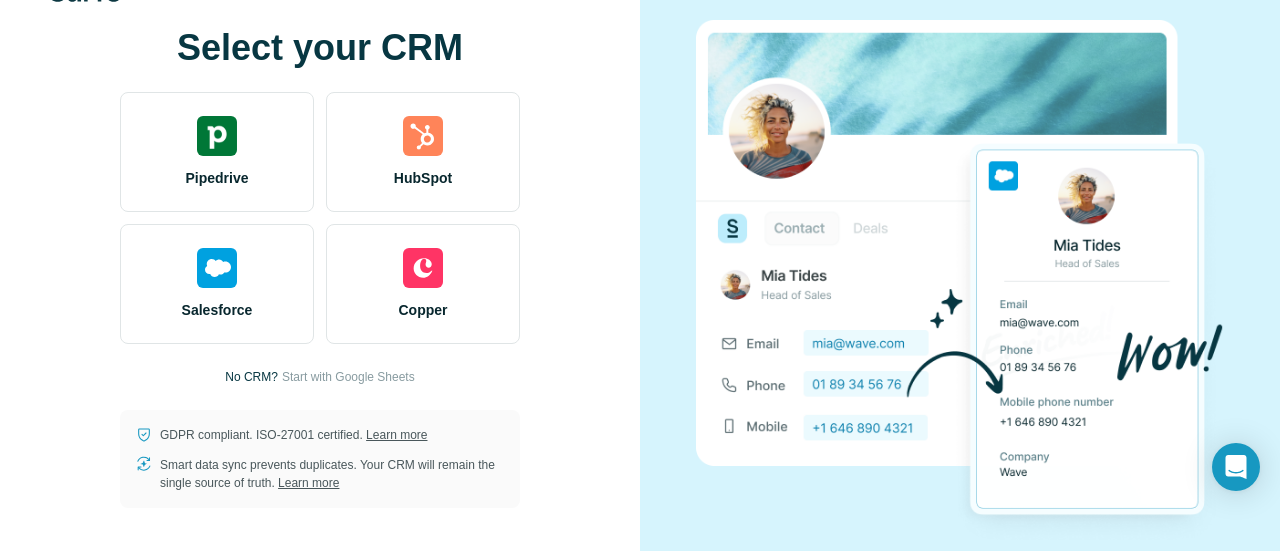 scroll, scrollTop: 24, scrollLeft: 0, axis: vertical 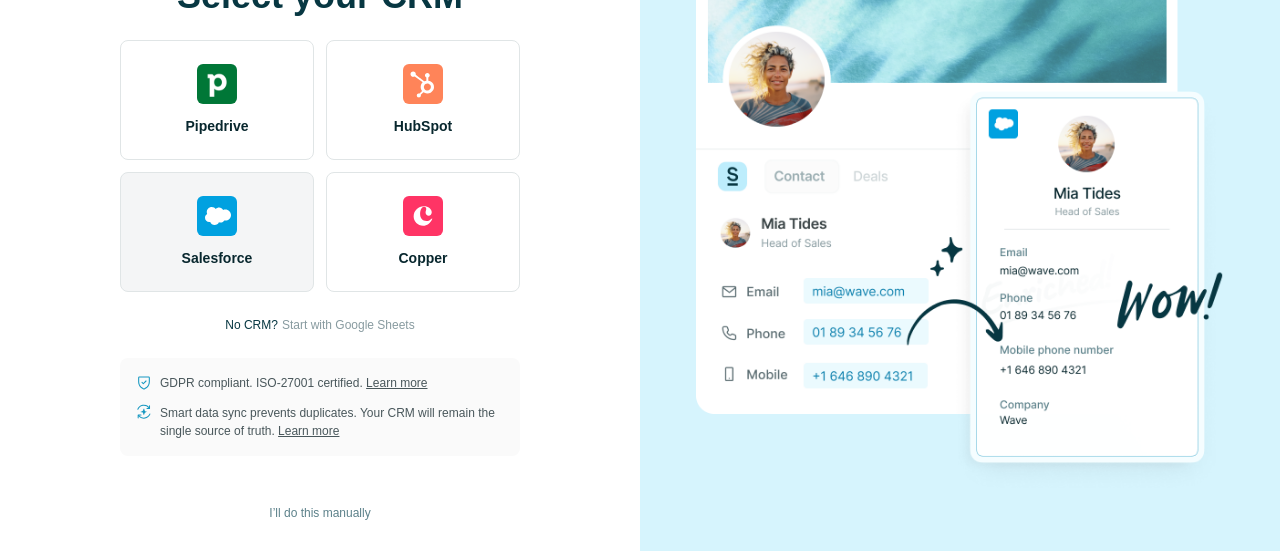 click on "Salesforce" at bounding box center (217, 258) 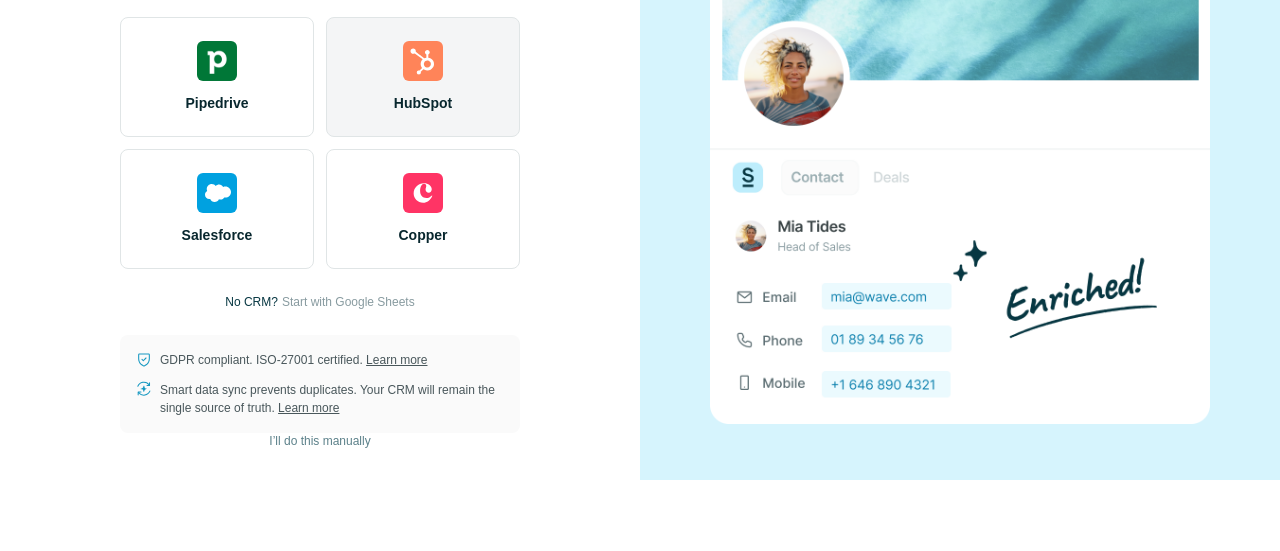 scroll, scrollTop: 24, scrollLeft: 0, axis: vertical 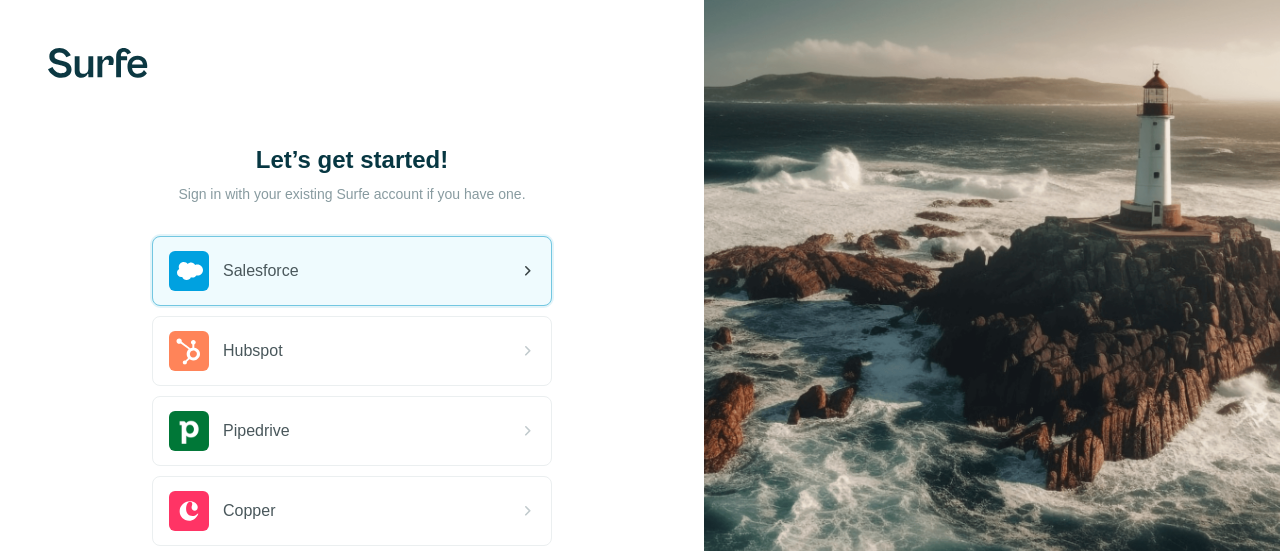 click on "Salesforce" at bounding box center (352, 271) 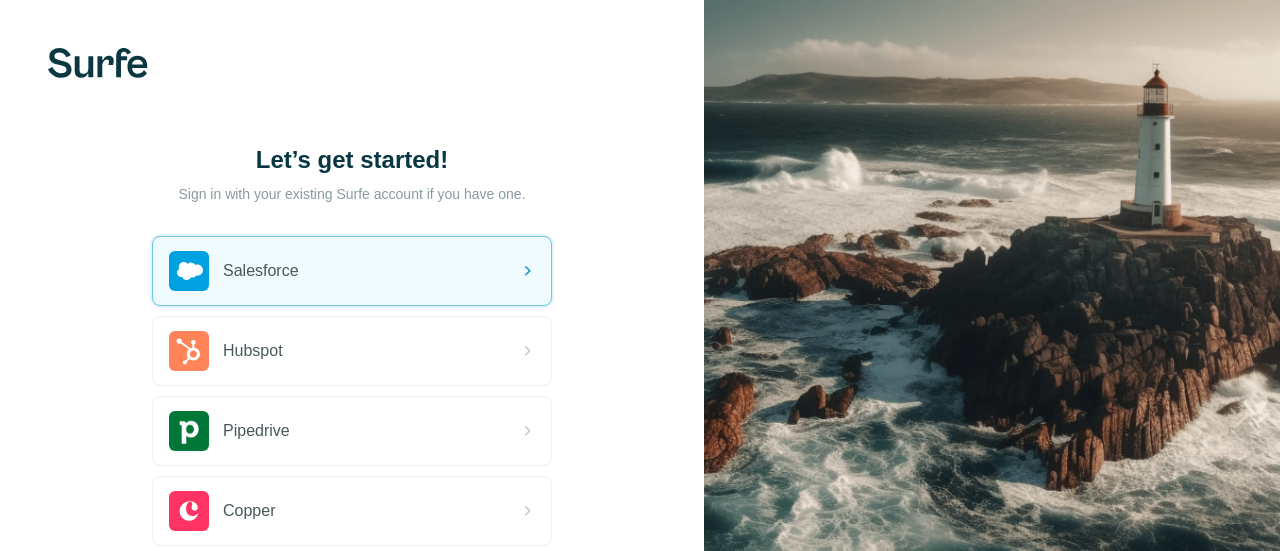 scroll, scrollTop: 0, scrollLeft: 0, axis: both 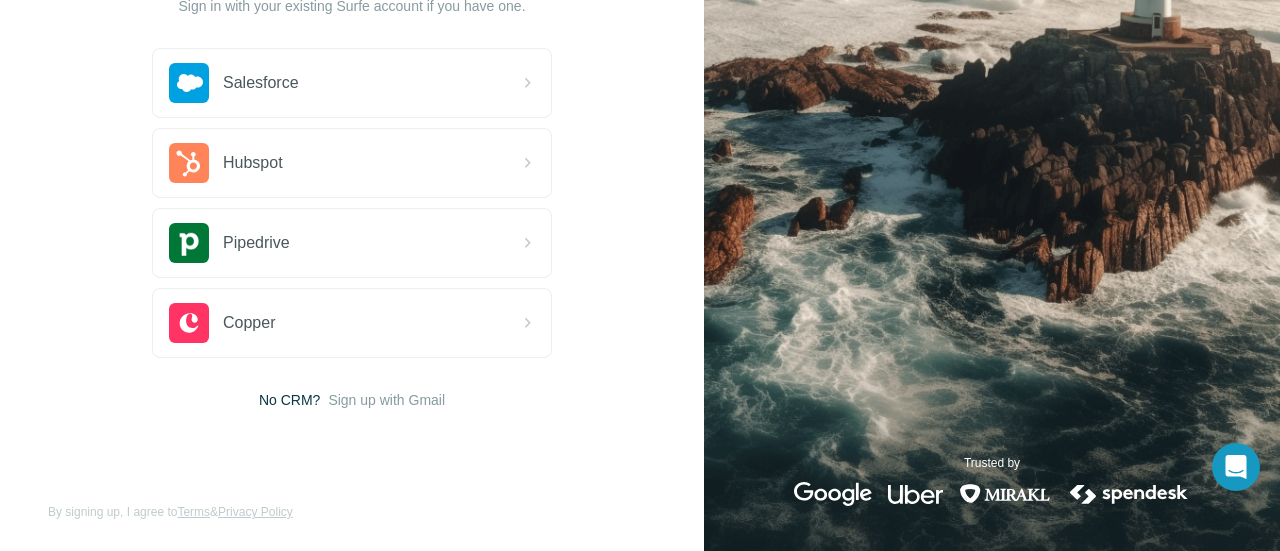 click on "Sign up with Gmail" at bounding box center [386, 400] 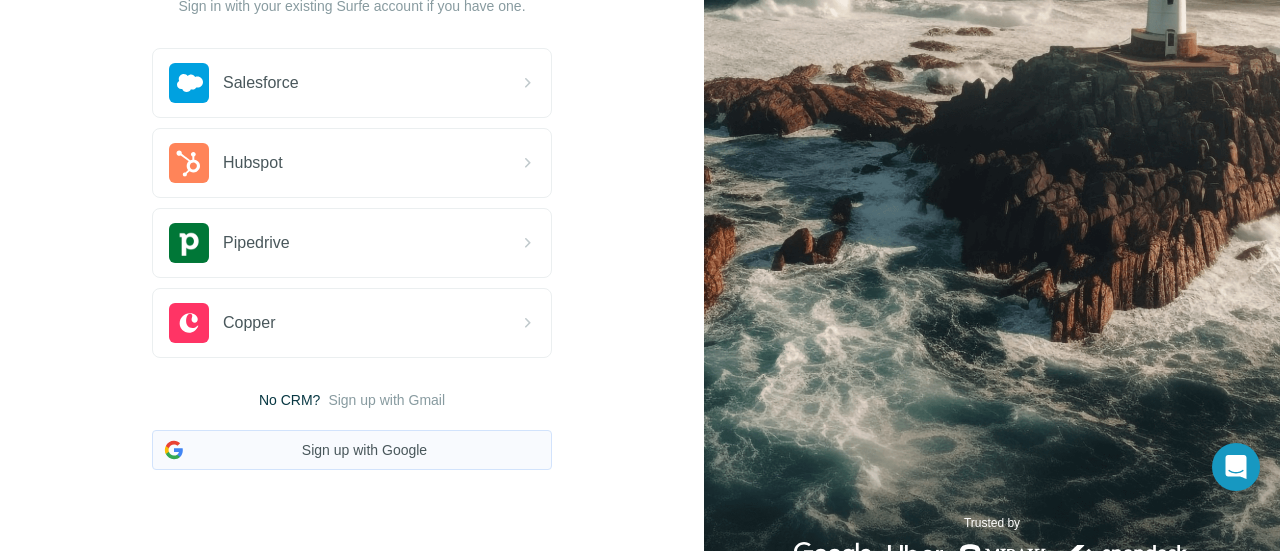 click on "Sign up with Google" at bounding box center (352, 450) 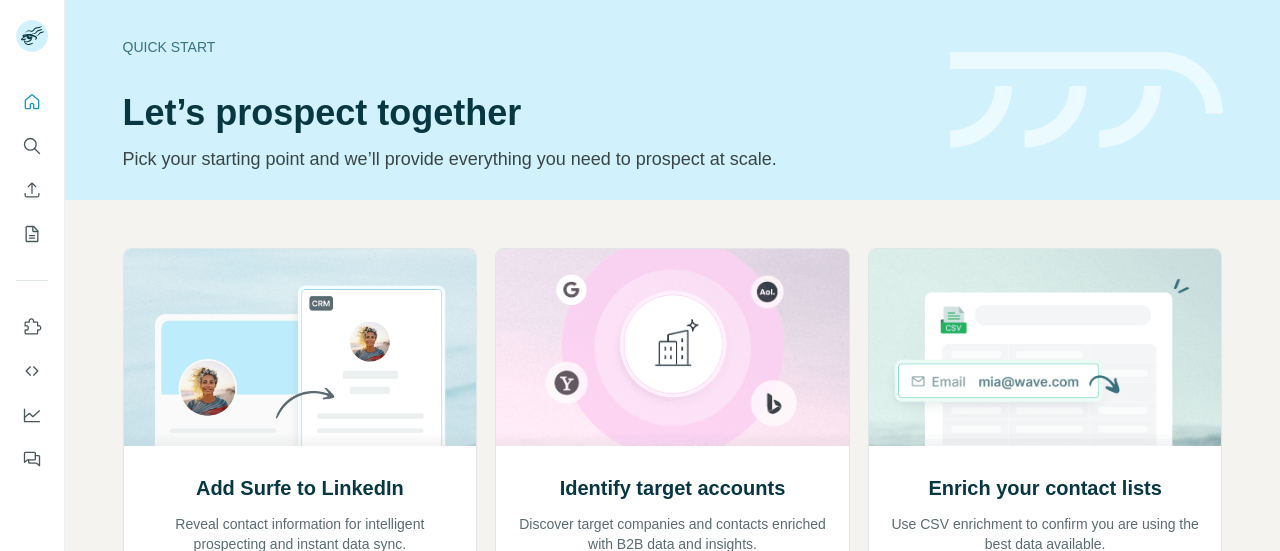 scroll, scrollTop: 0, scrollLeft: 0, axis: both 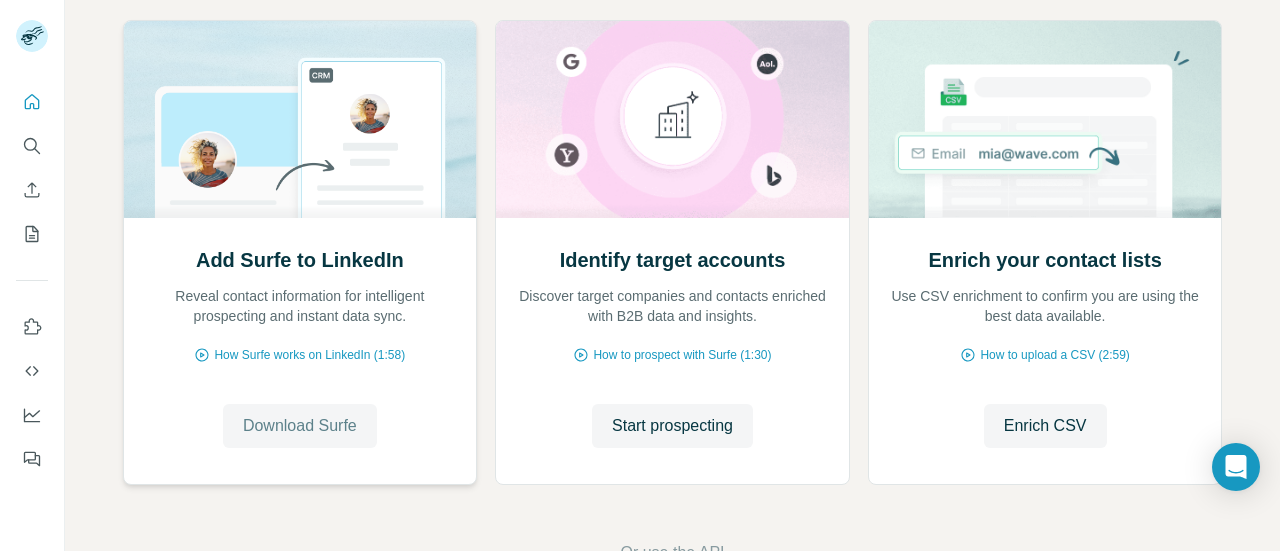 click on "Download Surfe" at bounding box center [300, 426] 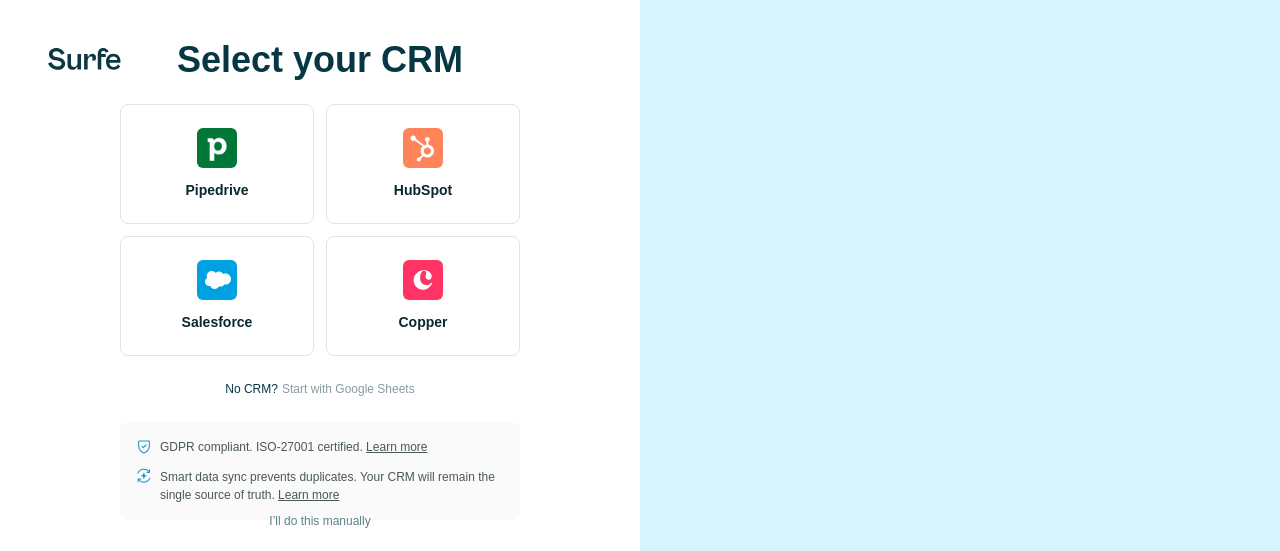 scroll, scrollTop: 0, scrollLeft: 0, axis: both 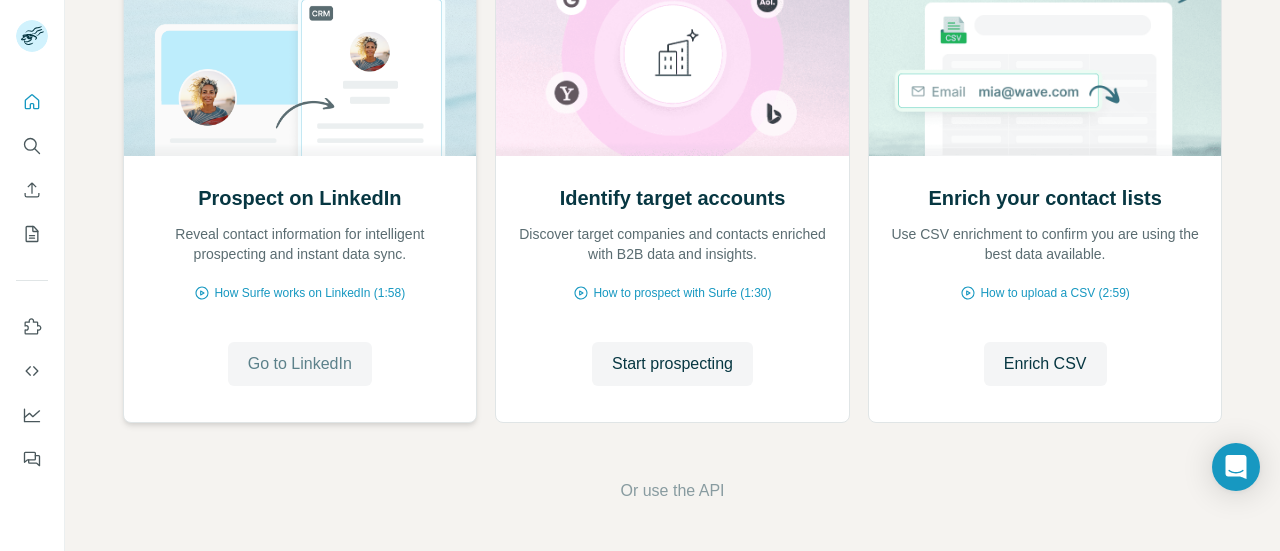 click on "Go to LinkedIn" at bounding box center [300, 364] 